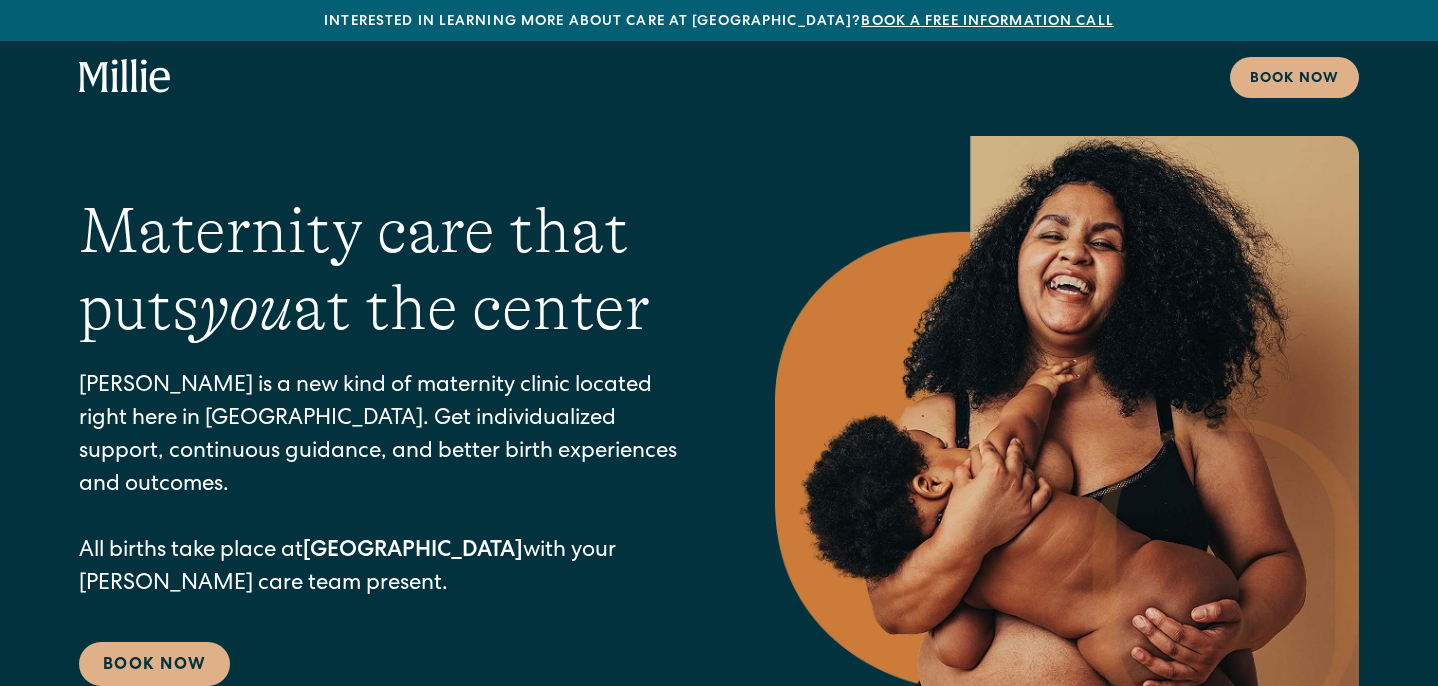 scroll, scrollTop: 0, scrollLeft: 0, axis: both 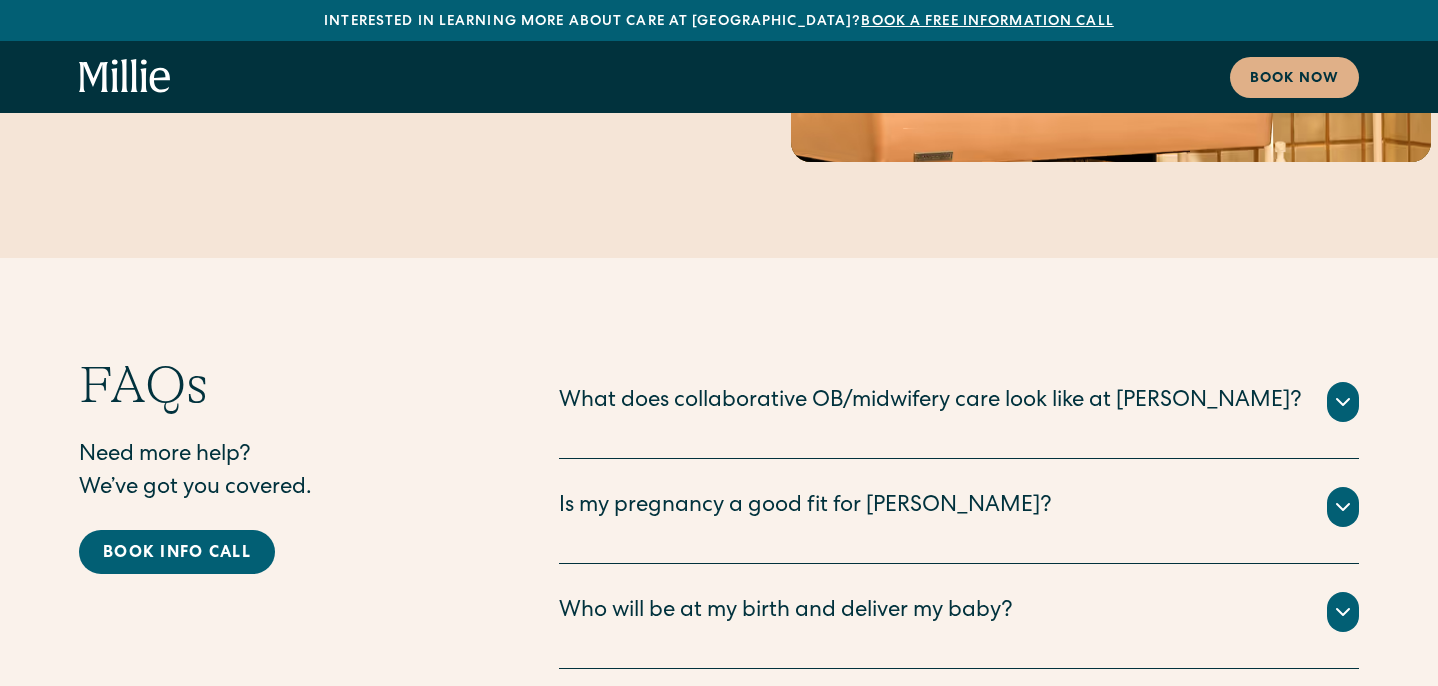 click on "Do you take insurance? Which plans?" at bounding box center (746, 717) 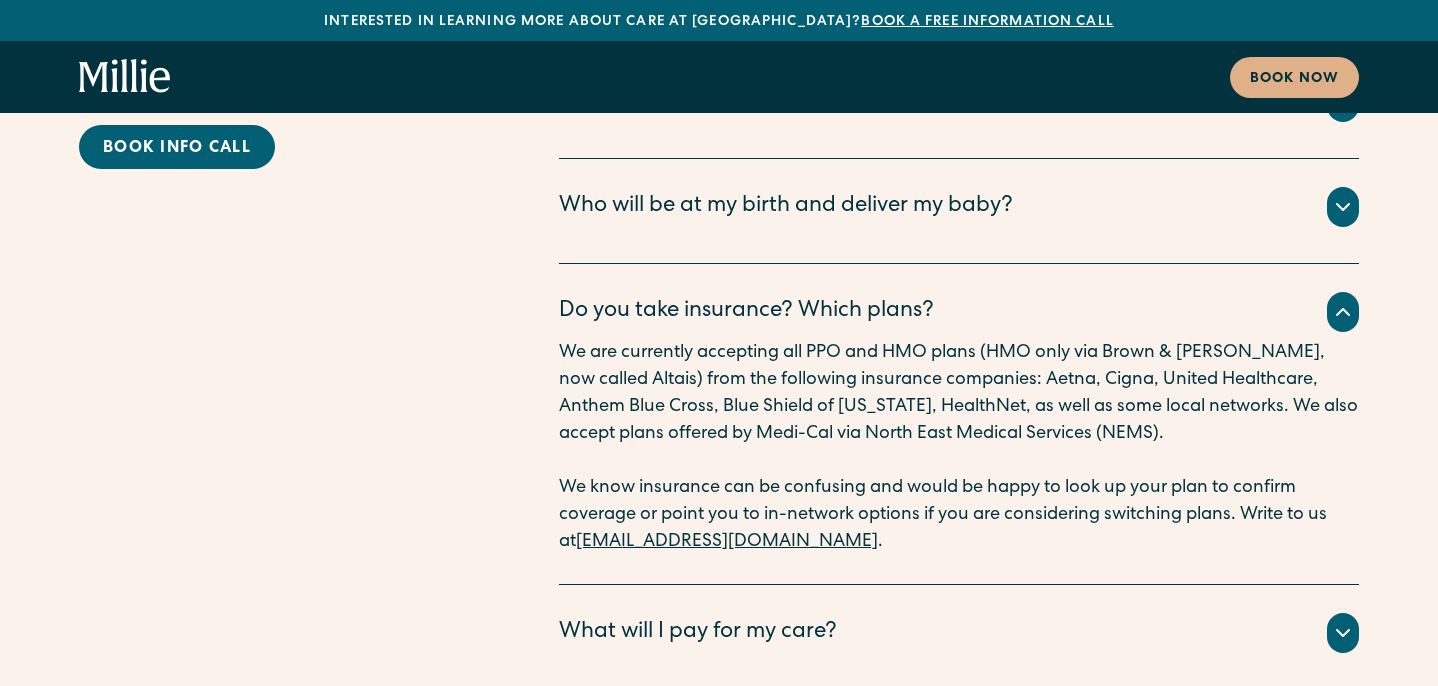scroll, scrollTop: 10115, scrollLeft: 0, axis: vertical 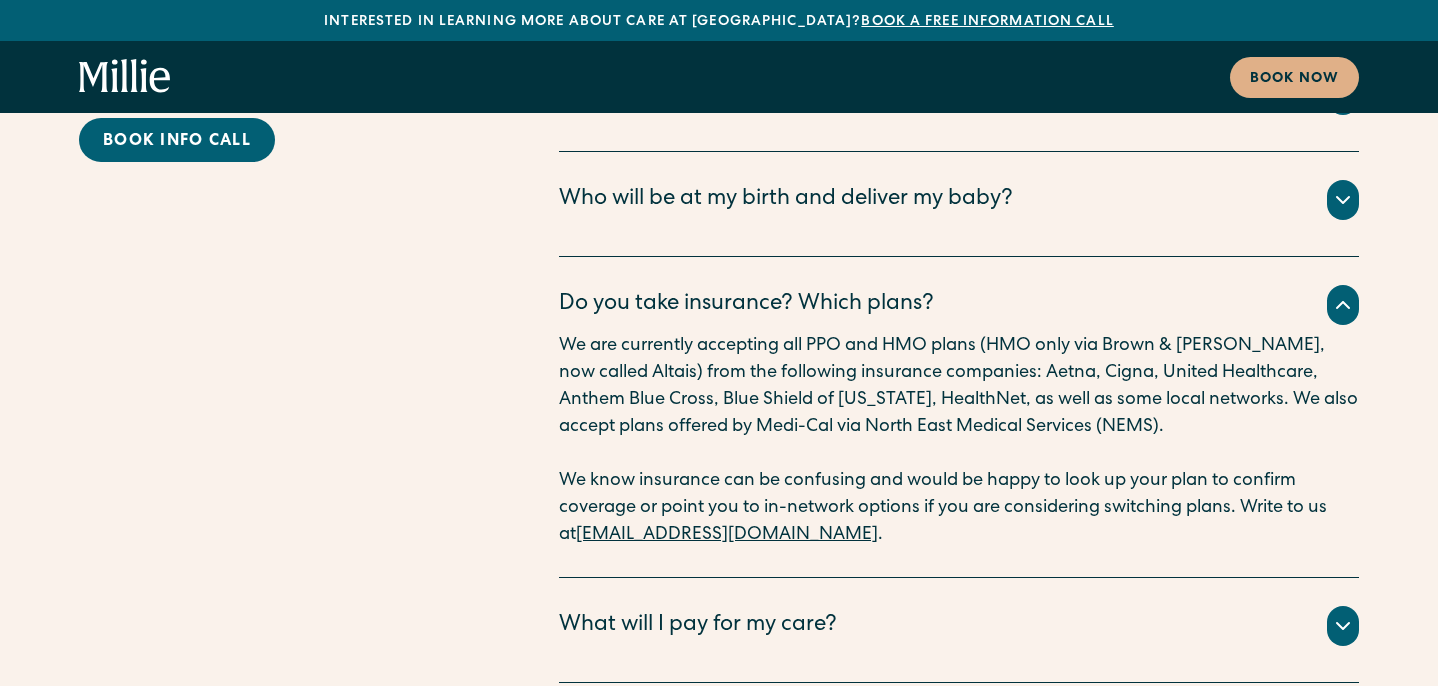 click on "What will I pay for my care?" at bounding box center [698, 626] 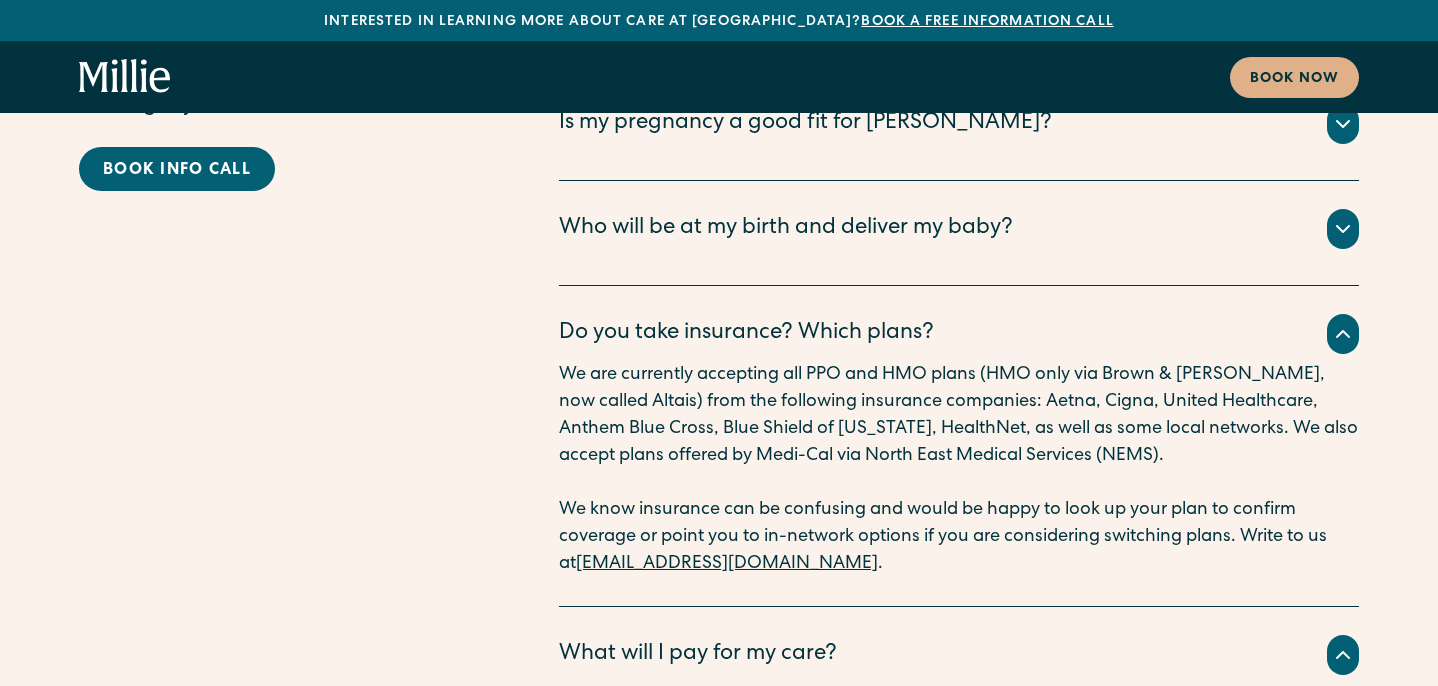 scroll, scrollTop: 10066, scrollLeft: 0, axis: vertical 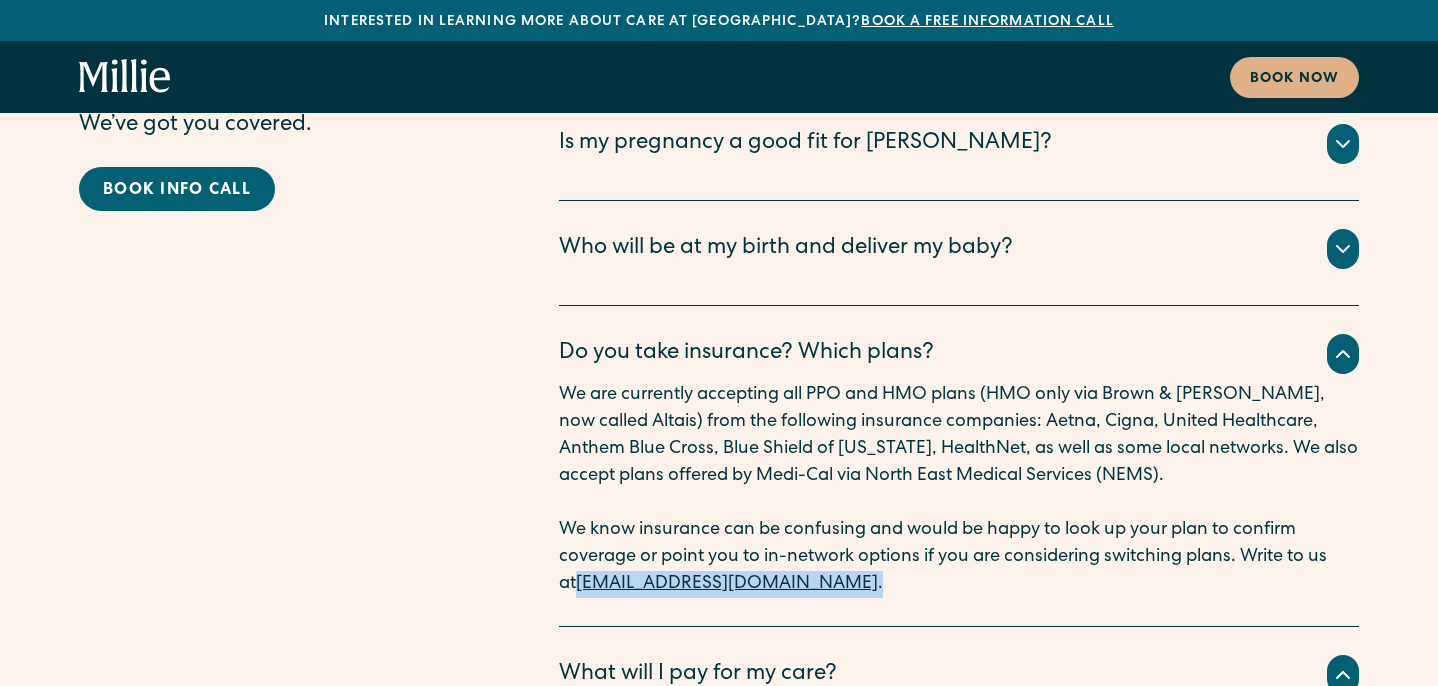 drag, startPoint x: 855, startPoint y: 418, endPoint x: 549, endPoint y: 406, distance: 306.2352 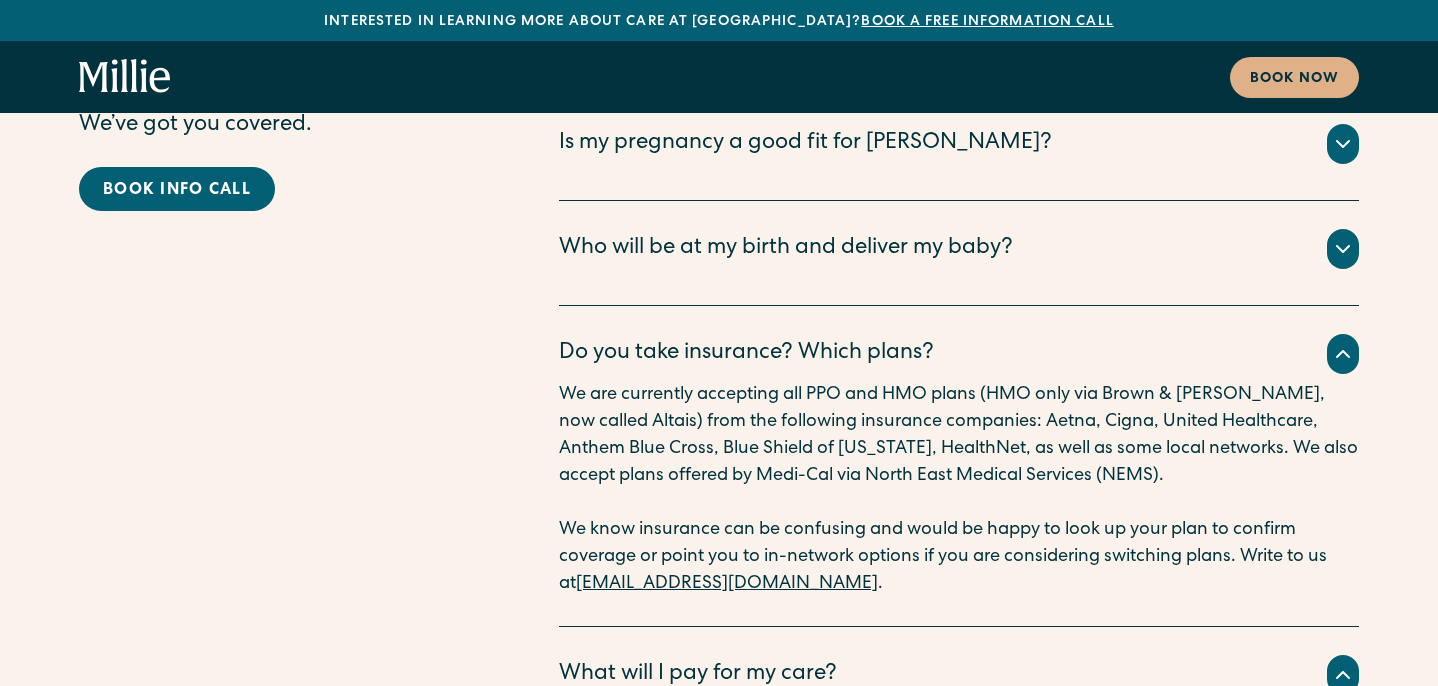 click on "FAQs Need more help? We’ve got you covered. Book info call What does collaborative OB/midwifery care look like at Millie? The vast majority of pregnancies (an estimated 80%) are considered “low risk”, with Certified Nurse Midwives (CNMs) as the ideal care provider for the best outcomes. CNMs specialize in holistic pregnancy care and physiologic birth.  ‍ At Millie, we therefore believe that: 1) everyone needs a midwife, 2) some people need an OBGYN too, and 3) everyone should have access to both. ‍ What does this look like in practice? When you establish care at Millie, you will meet with one of our CNMs. You can choose who to work with, and they will be your primary clinician over the course of your pregnancy care.  ‍ ‍ At Millie, you can rest assured that you will receive complete, continuous, and compassionate care with all the benefits of both OBGYN and Midwifery approaches. Is my pregnancy a good fit for Millie? ‍ ‍ We define “high risk” pregnancies as:  ‍ ‍ . ‍ ‍ . ‍" at bounding box center [719, 577] 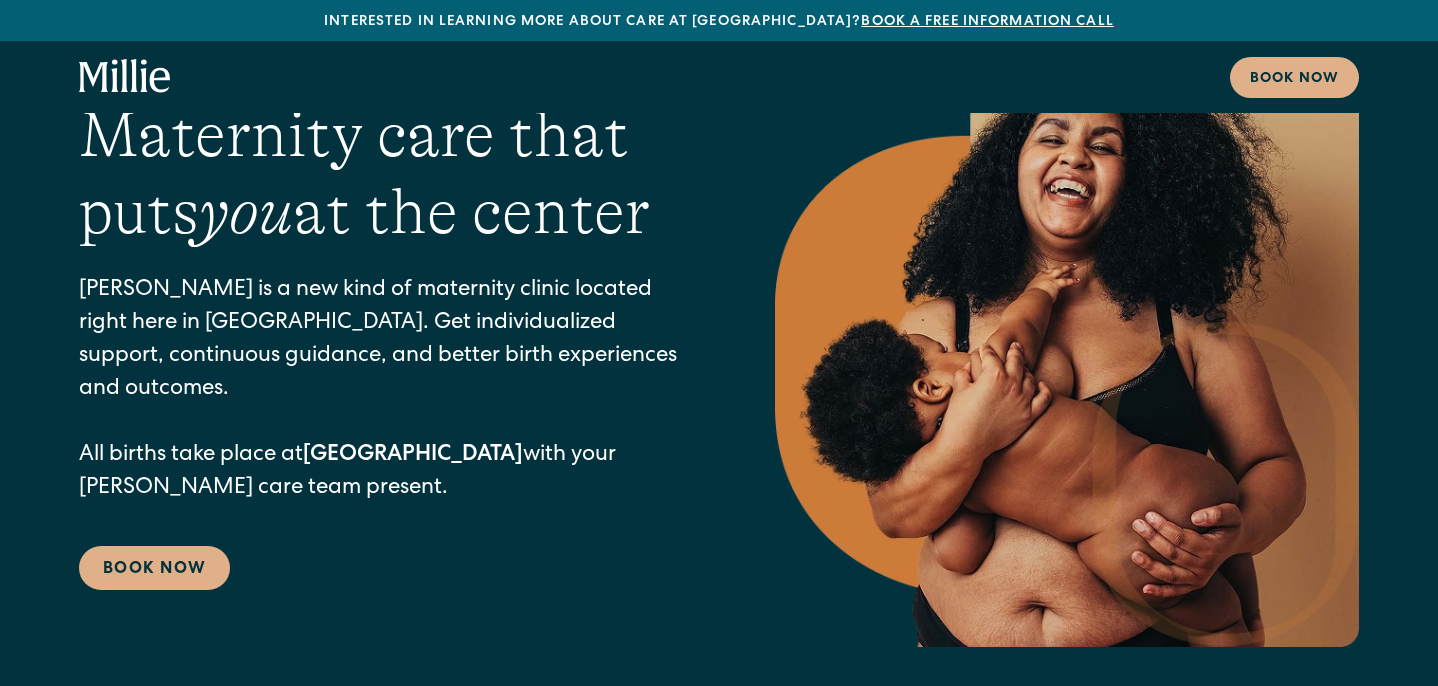 scroll, scrollTop: 125, scrollLeft: 0, axis: vertical 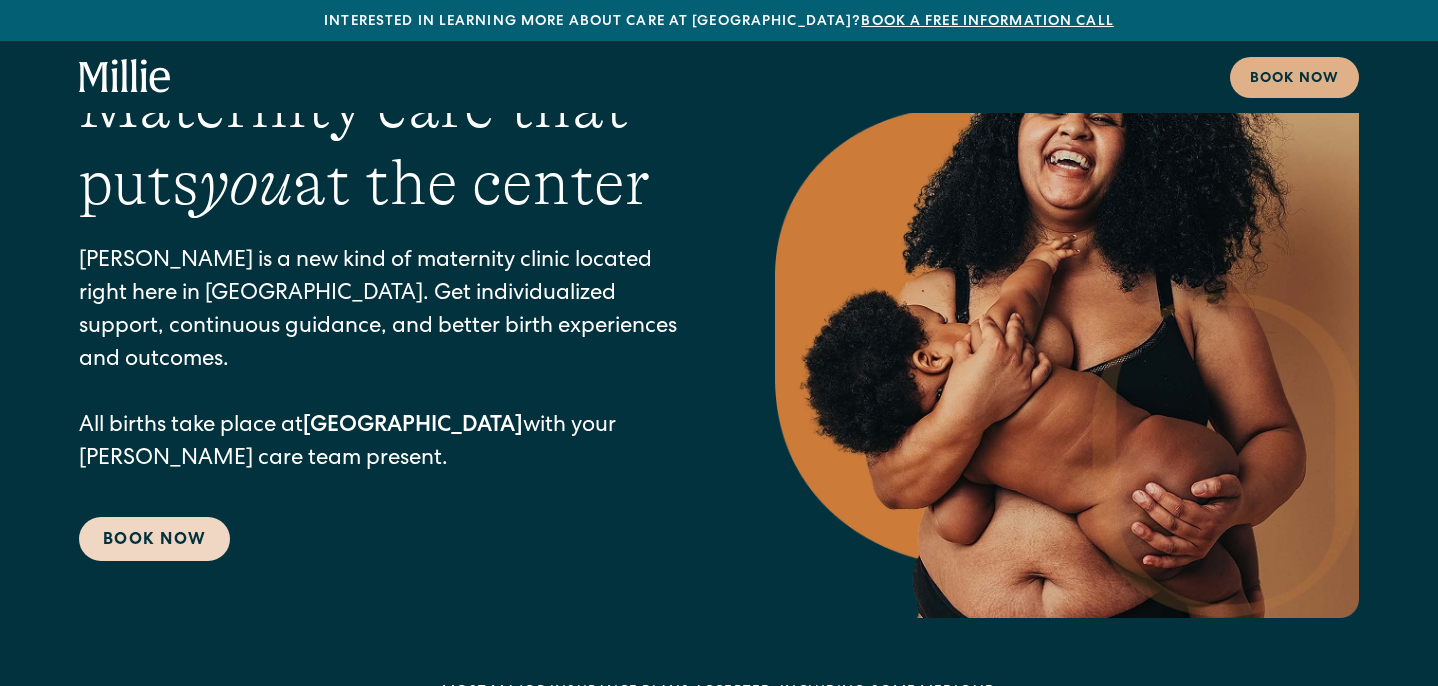 click on "Book Now" at bounding box center [154, 539] 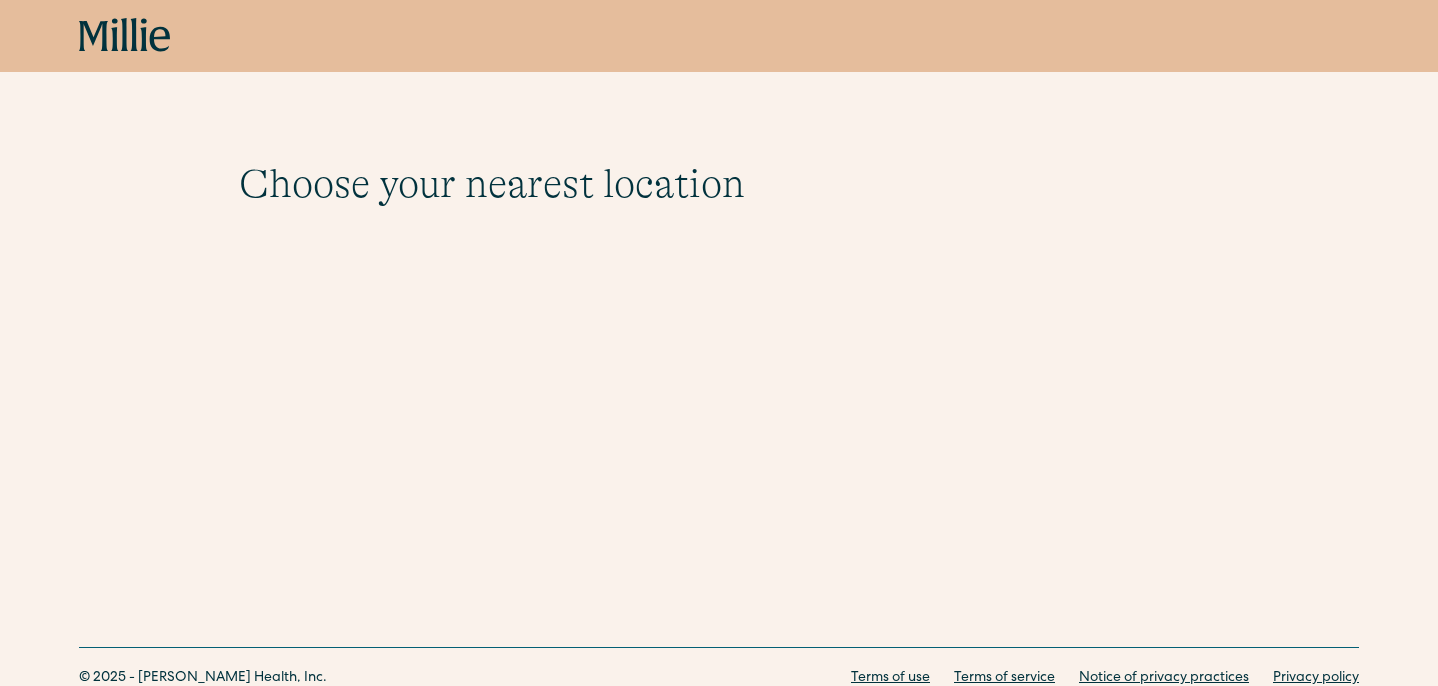 scroll, scrollTop: 0, scrollLeft: 0, axis: both 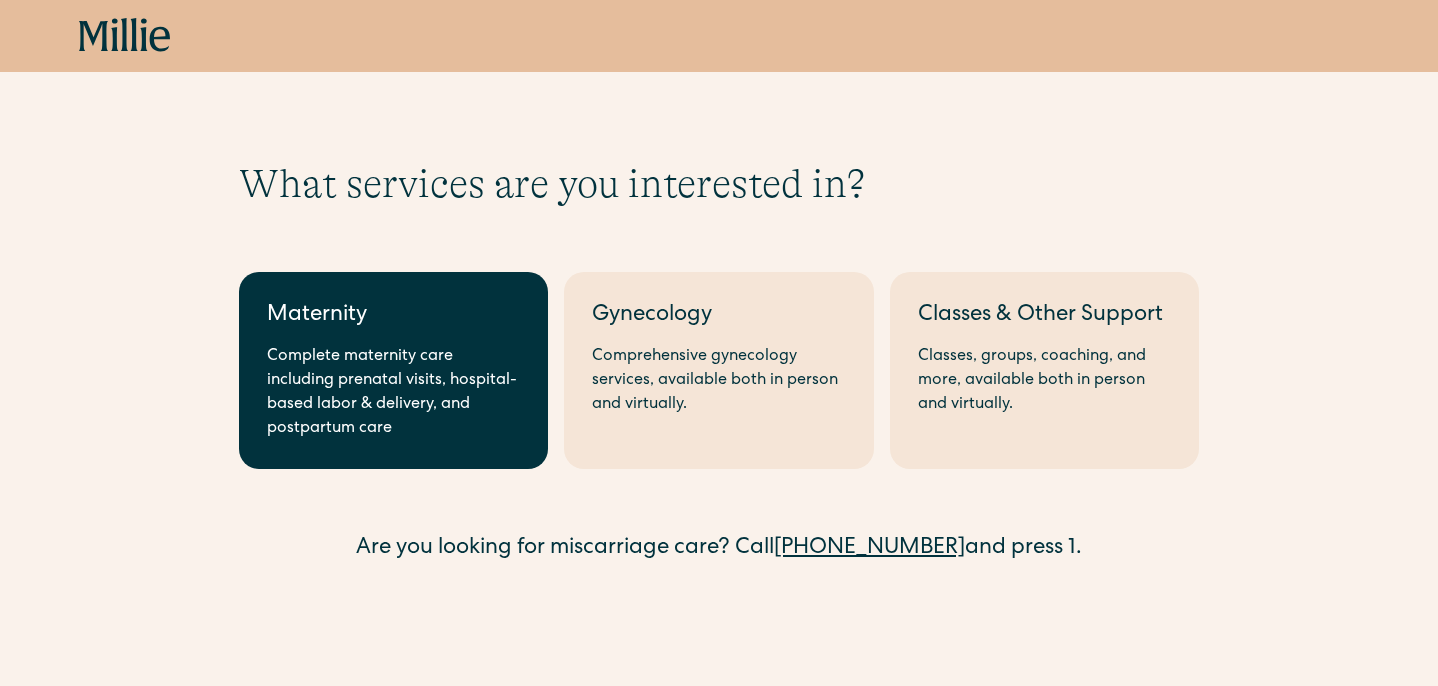 click on "Complete maternity care including prenatal visits, hospital-based labor & delivery, and postpartum care" at bounding box center (393, 393) 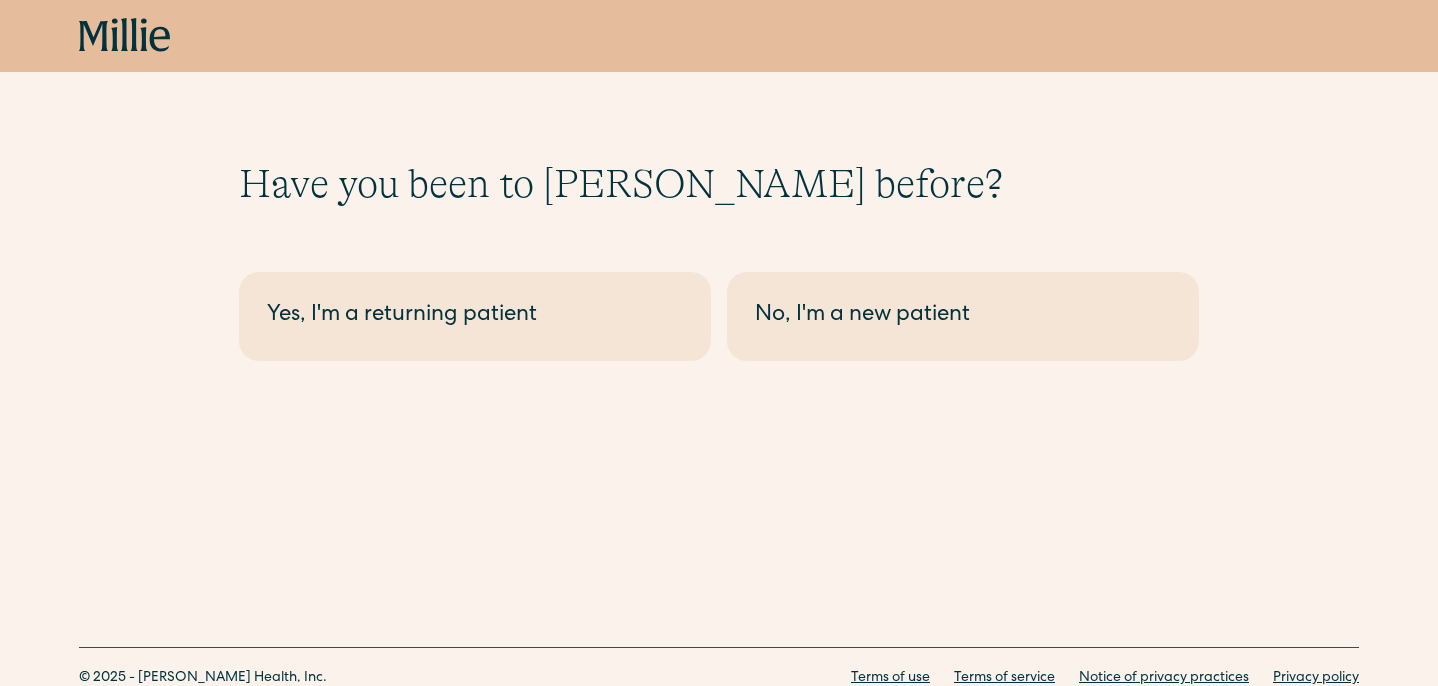 scroll, scrollTop: 0, scrollLeft: 0, axis: both 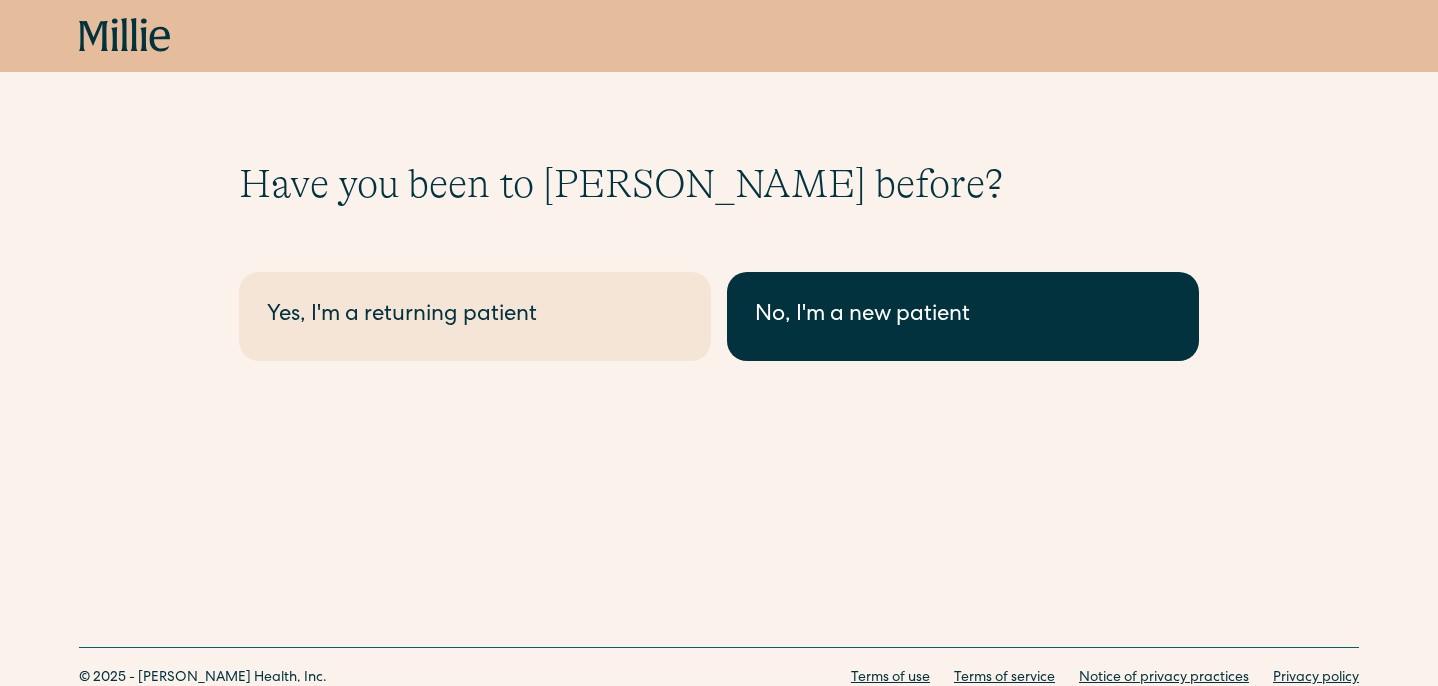 click on "No, I'm a new patient" at bounding box center (963, 316) 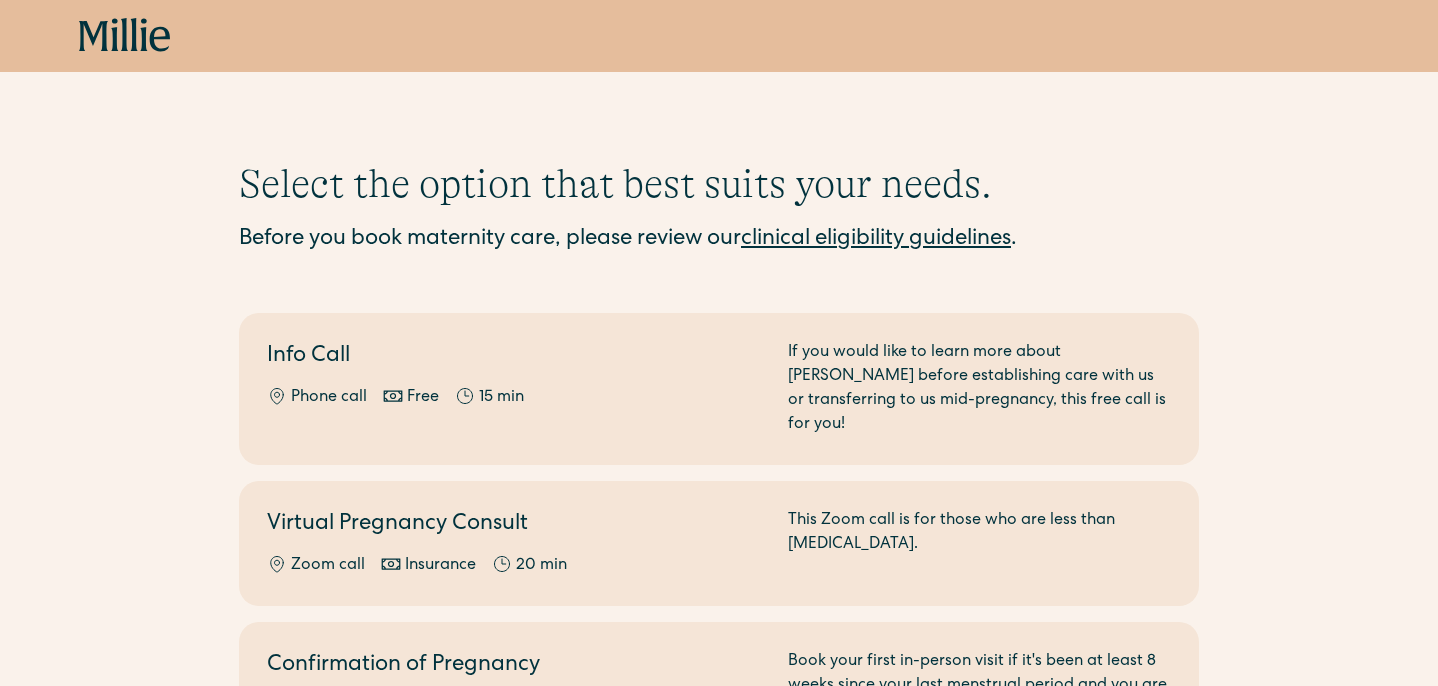 scroll, scrollTop: 0, scrollLeft: 0, axis: both 